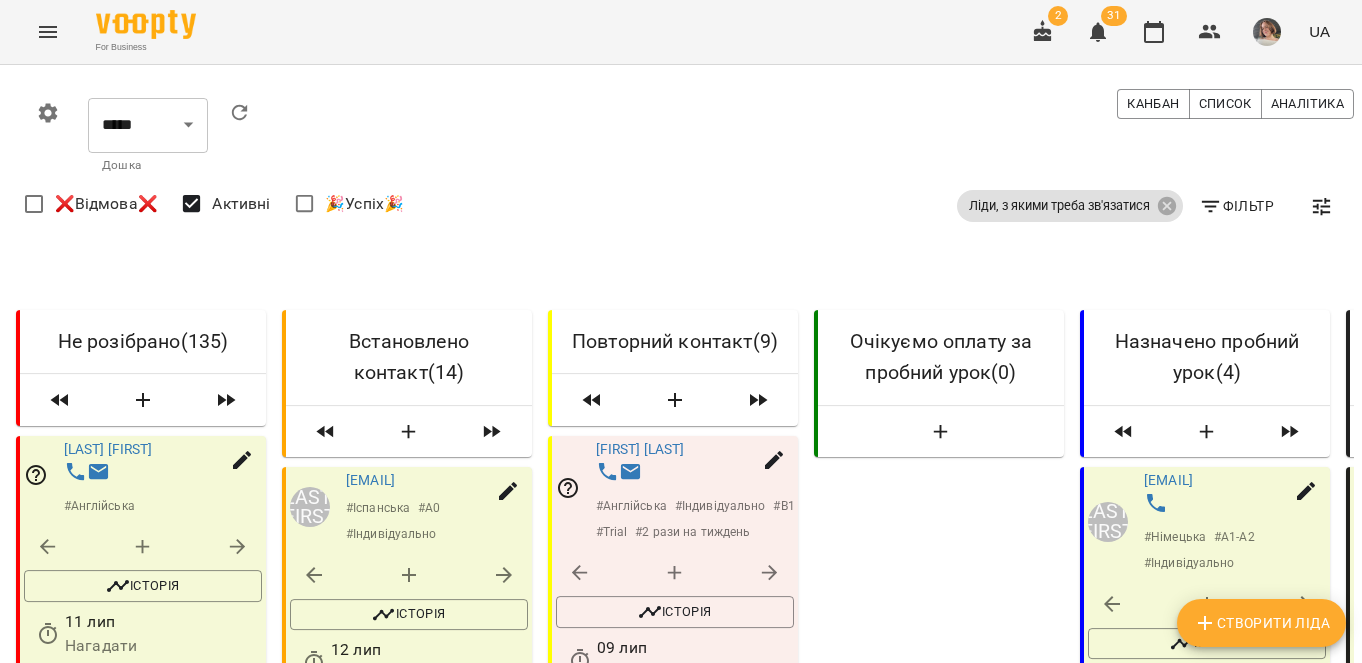 scroll, scrollTop: 0, scrollLeft: 0, axis: both 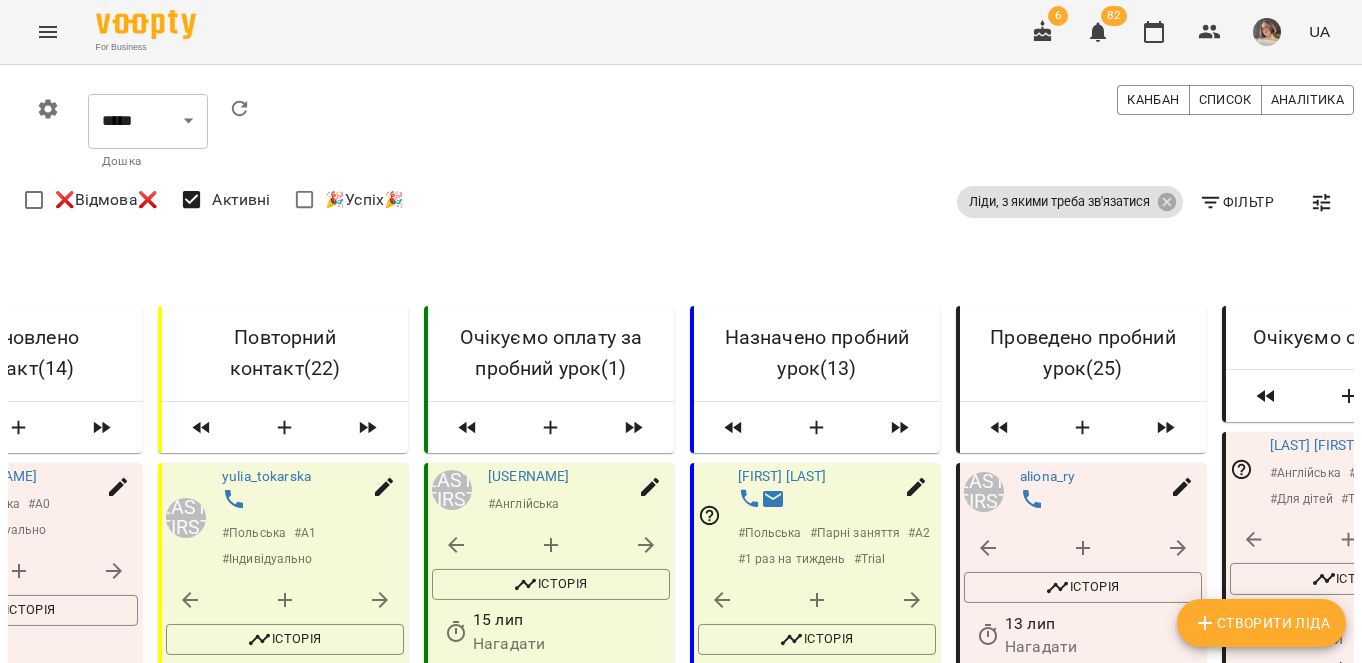 click on "[USERNAME]" at bounding box center [794, 824] 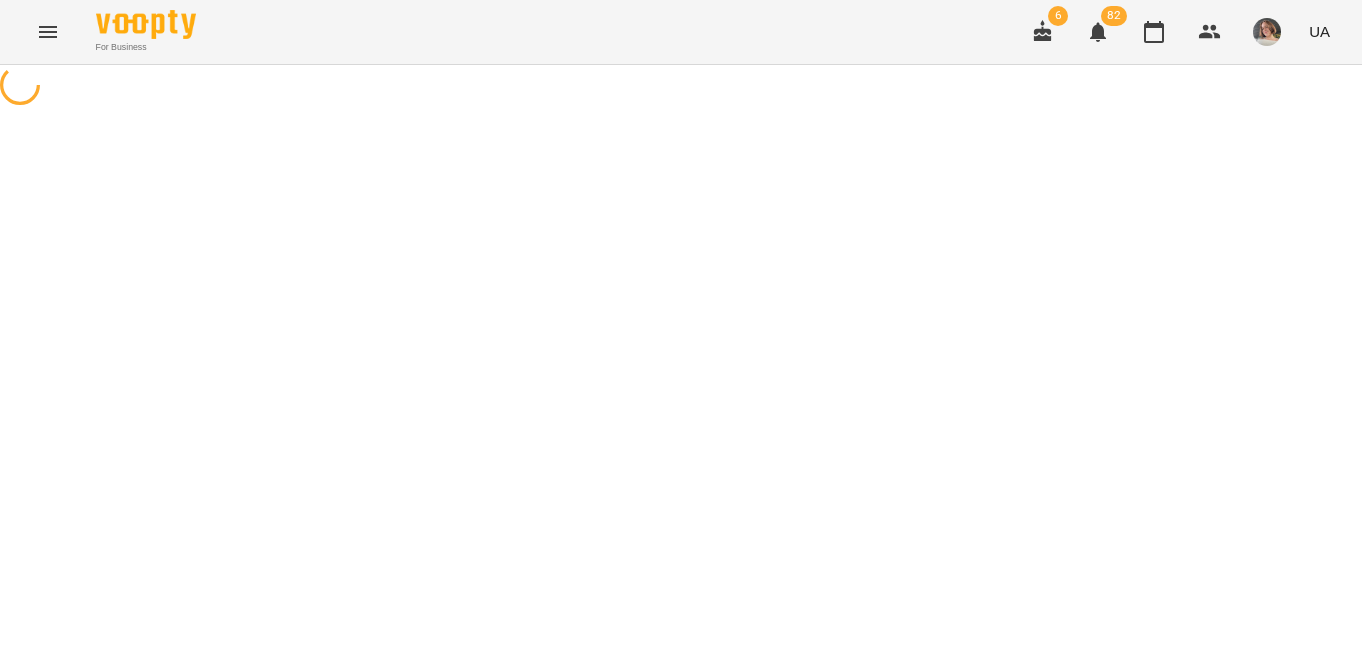 scroll, scrollTop: 0, scrollLeft: 0, axis: both 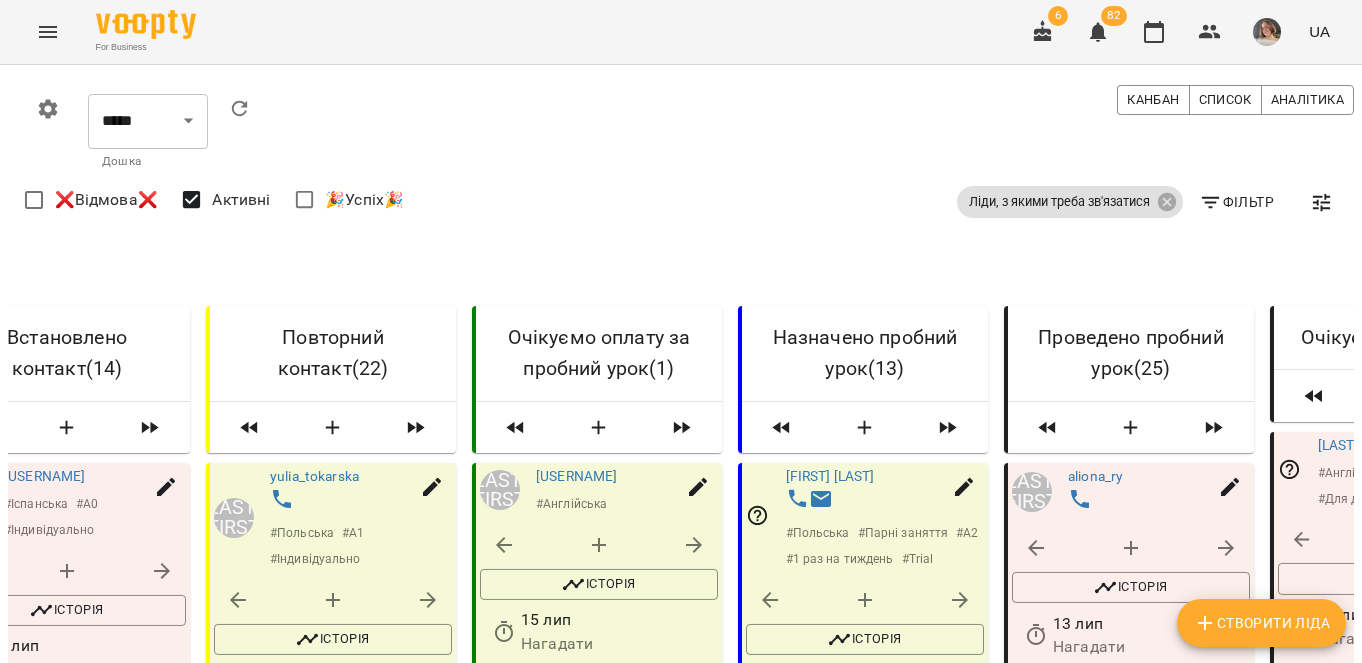 click on "Завантажити ще" at bounding box center [863, 3662] 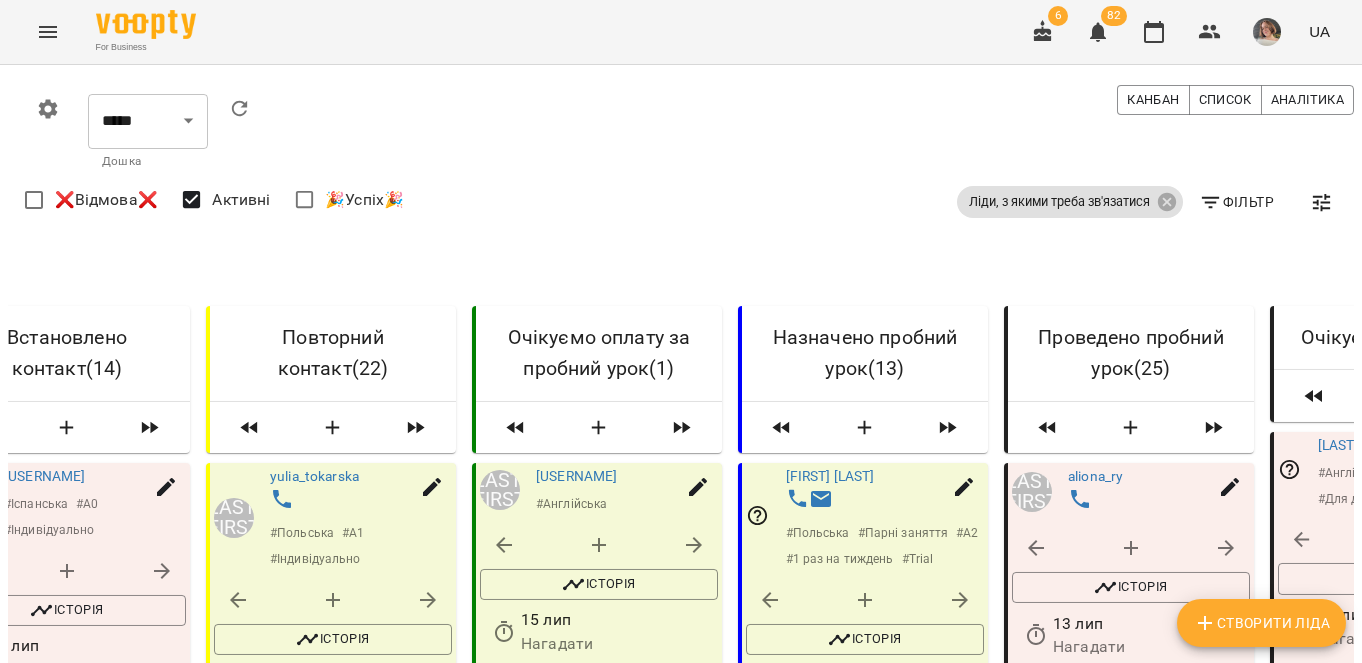 scroll, scrollTop: 3604, scrollLeft: 0, axis: vertical 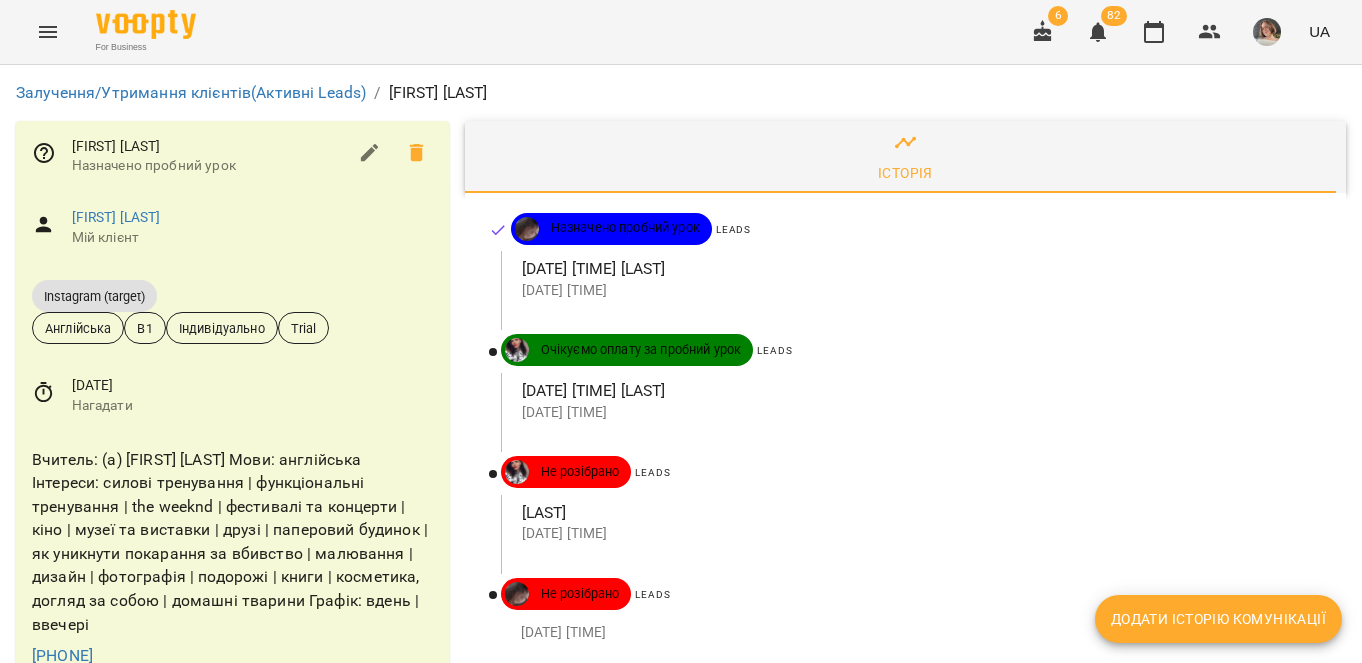 click on "Додати історію комунікації" at bounding box center [1218, 619] 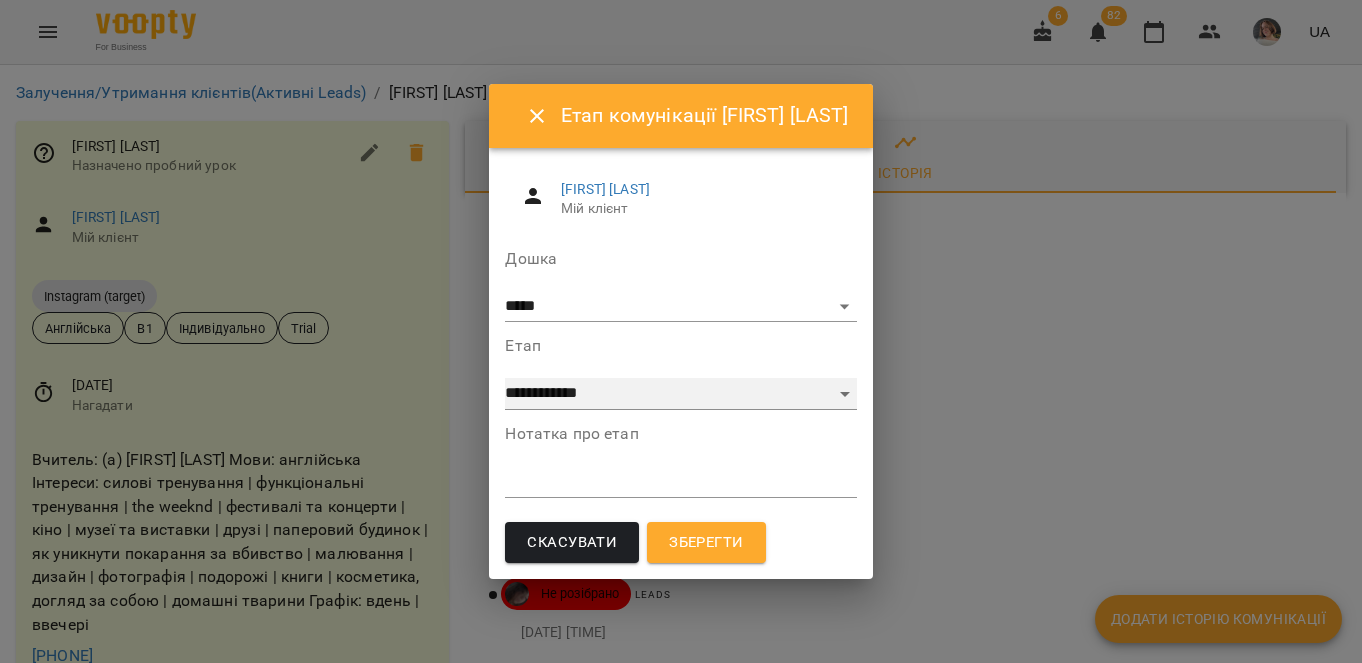 click on "**********" at bounding box center [680, 394] 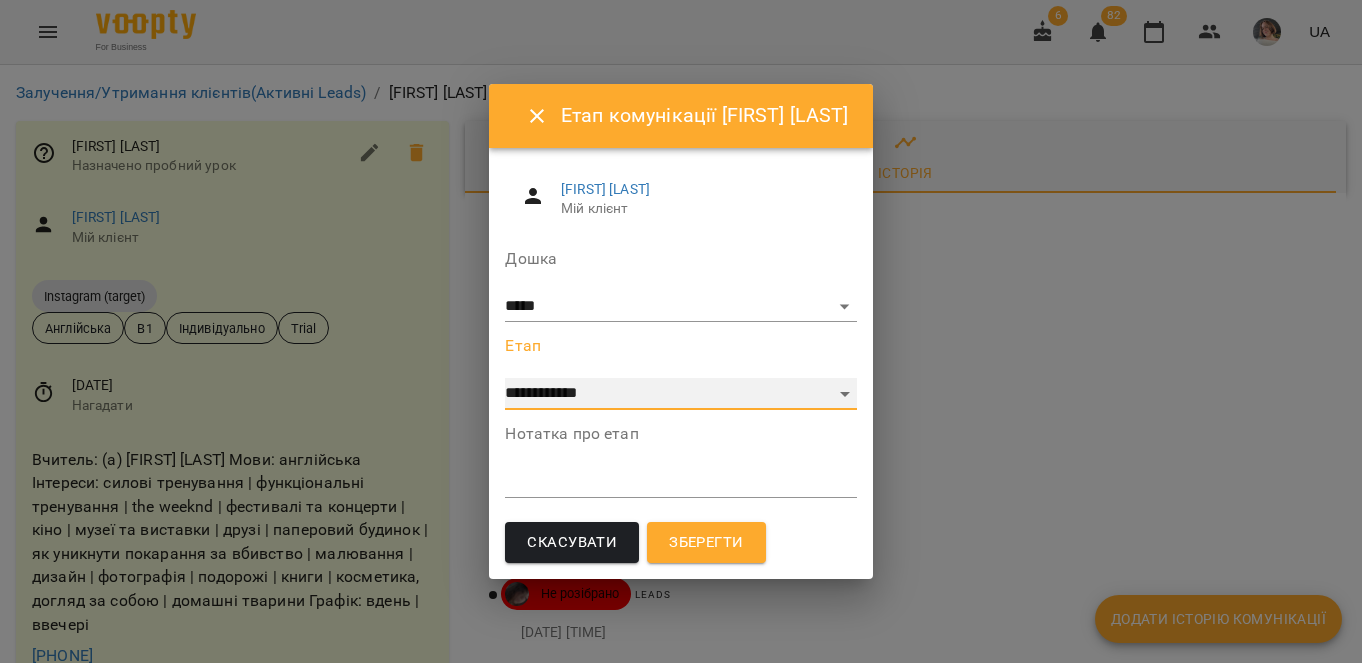 select on "*" 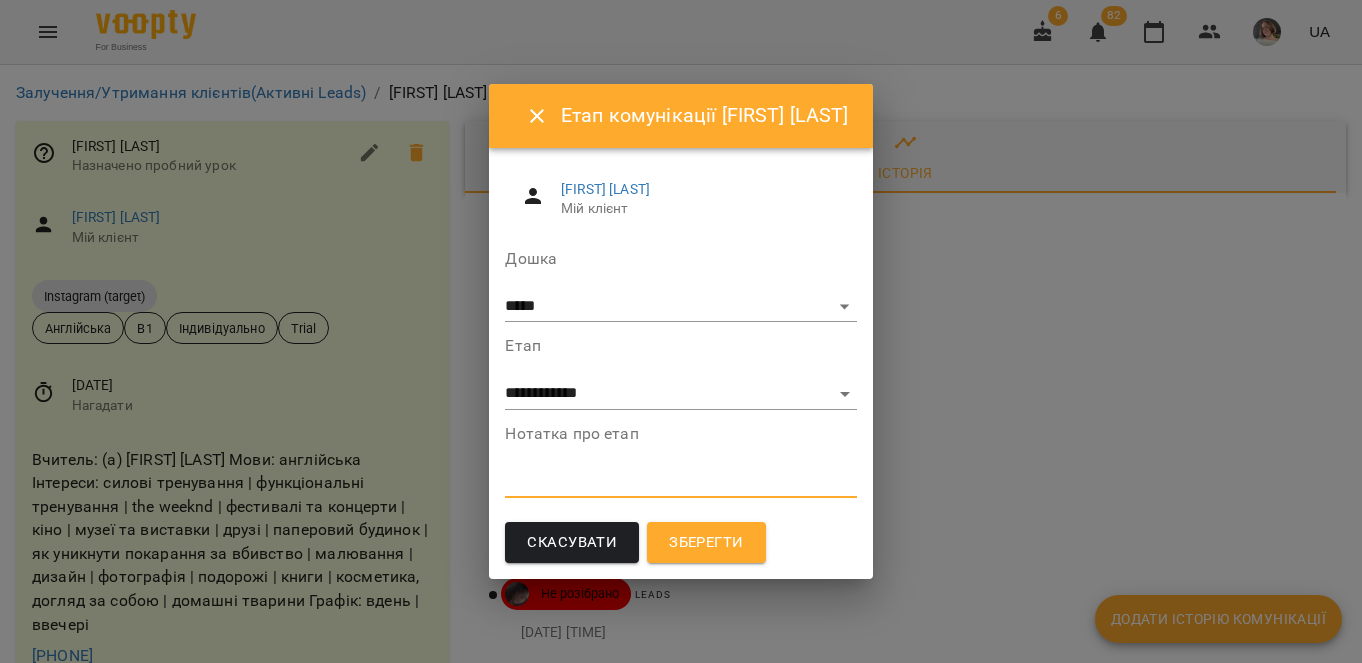 click at bounding box center [680, 481] 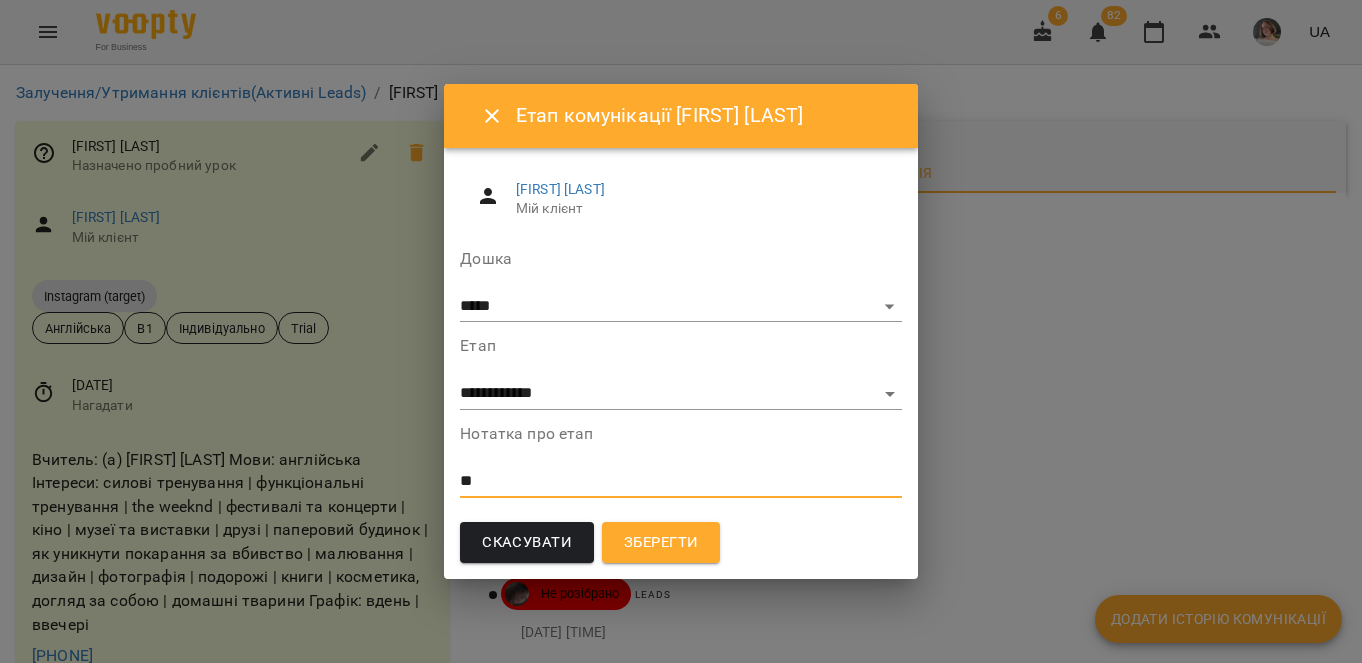type on "*" 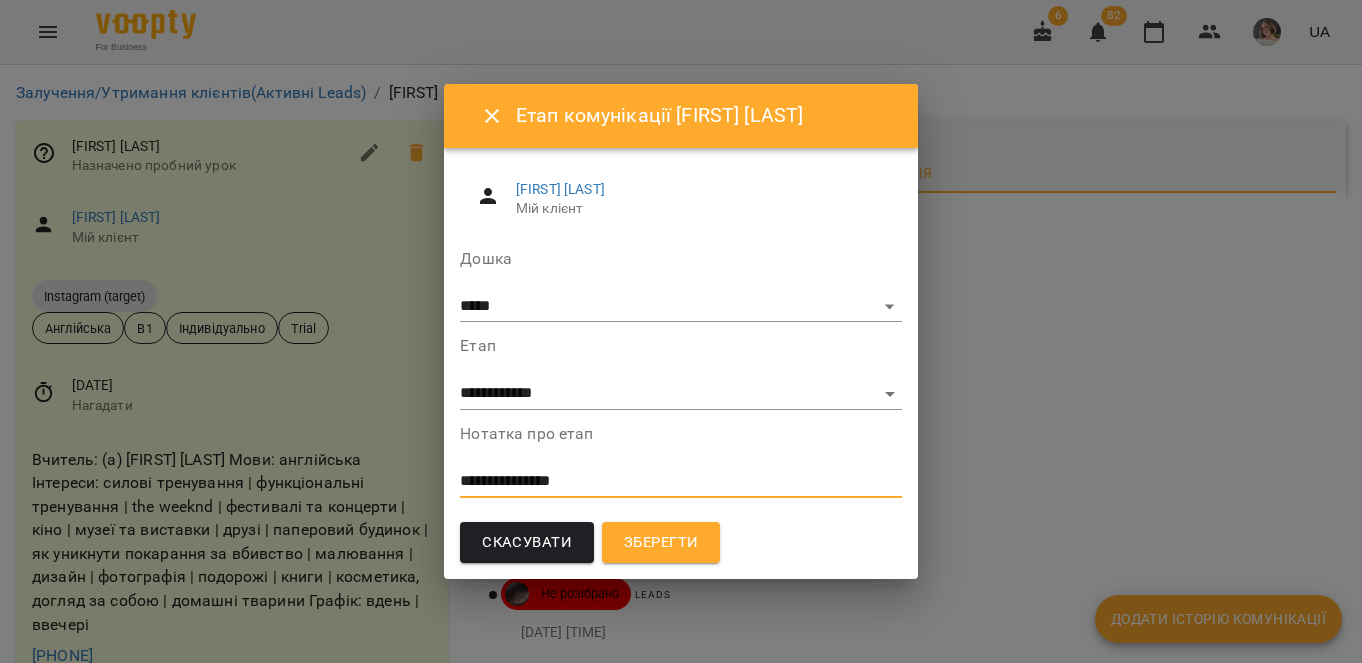 type on "**********" 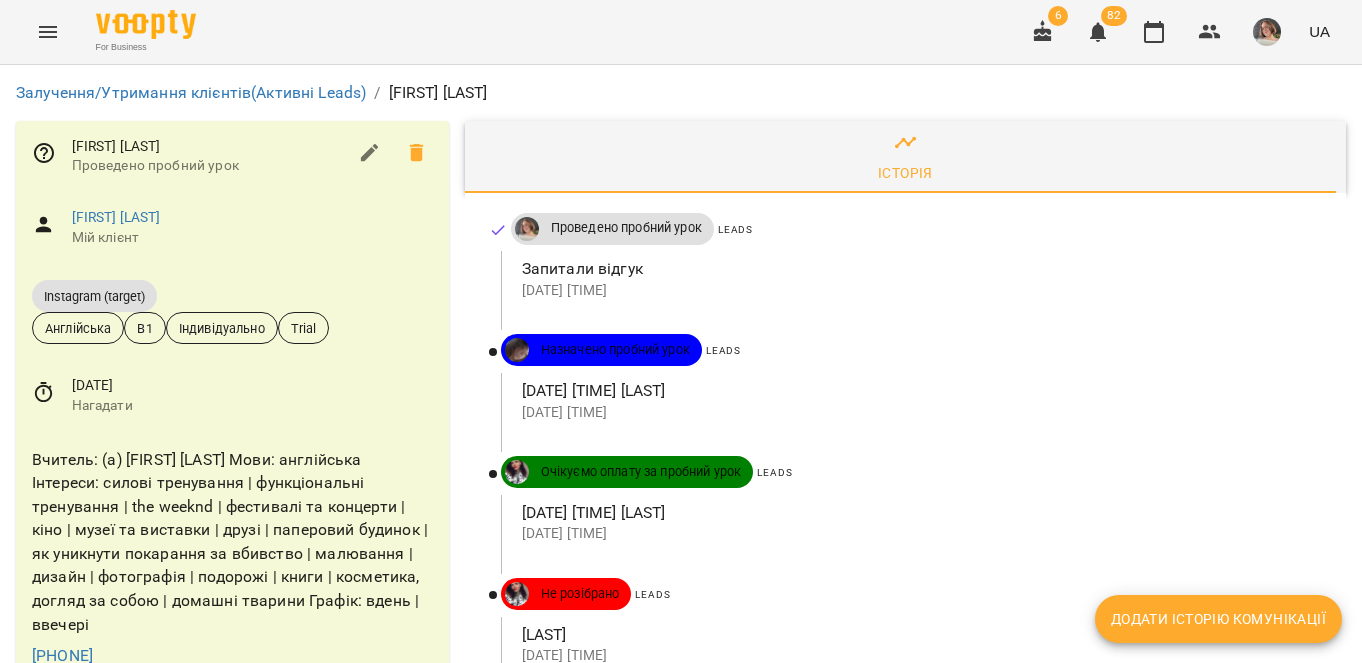 click 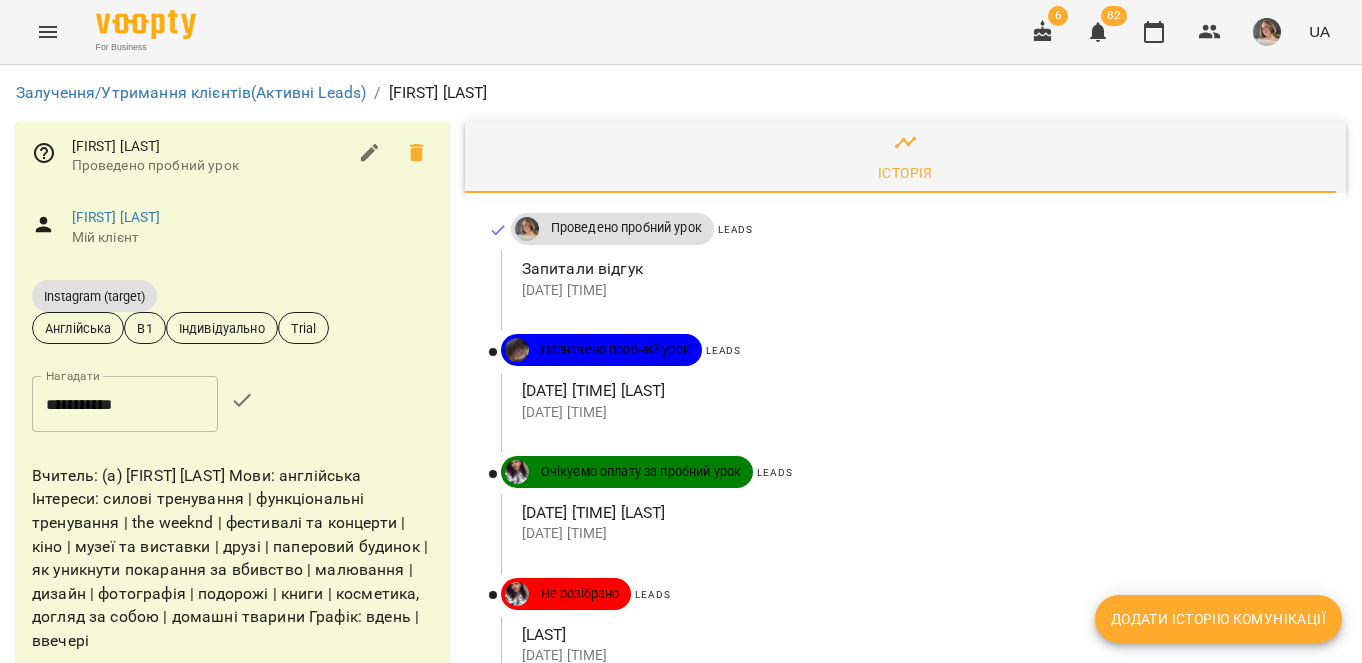 click on "**********" at bounding box center (125, 404) 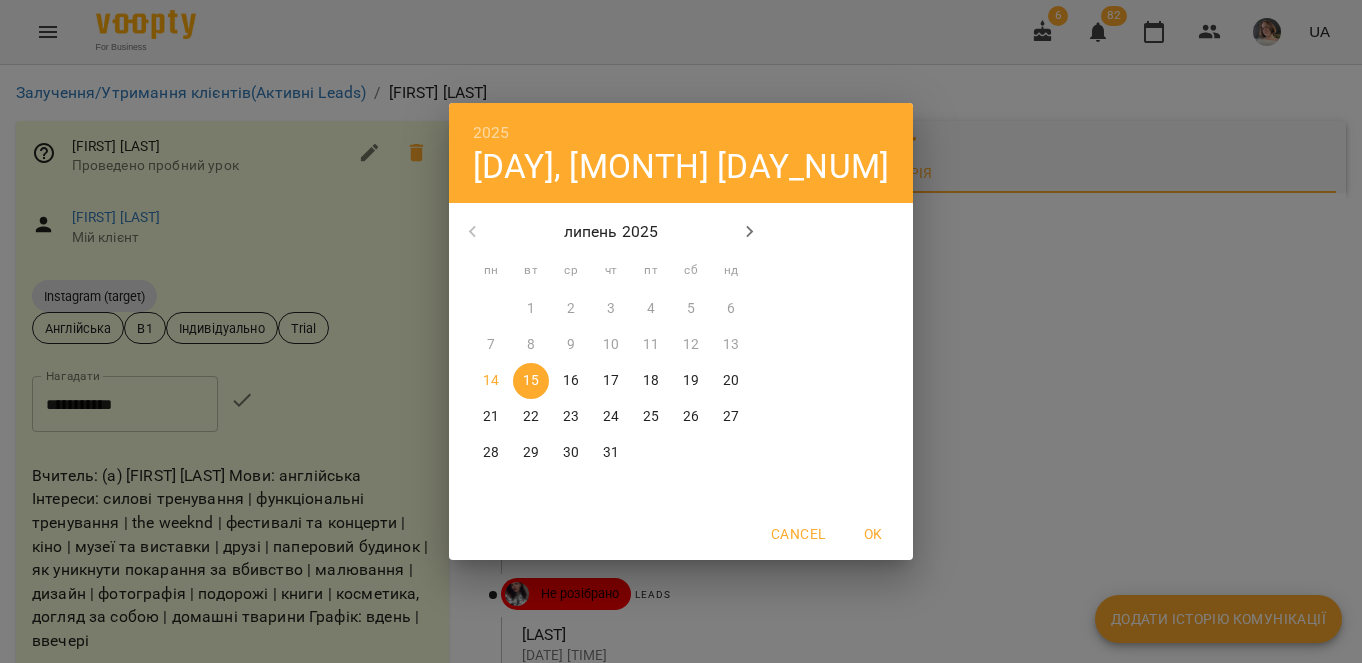 click on "16" at bounding box center [571, 381] 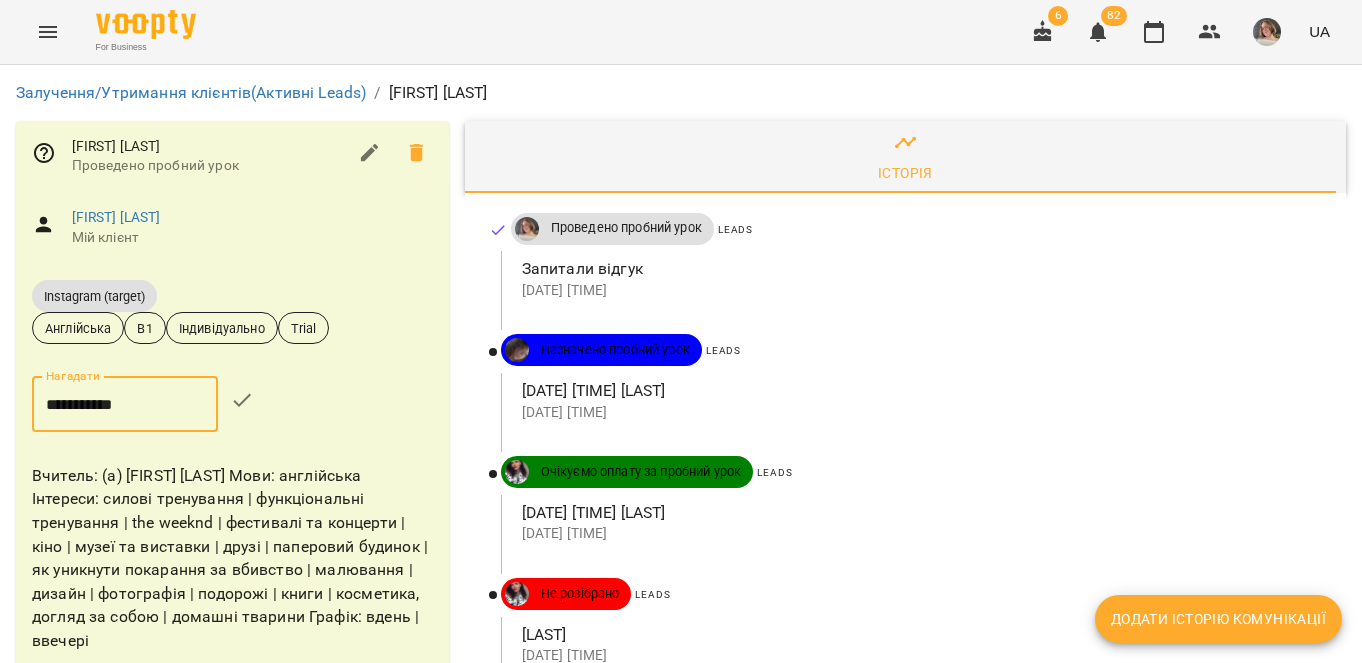 type on "**********" 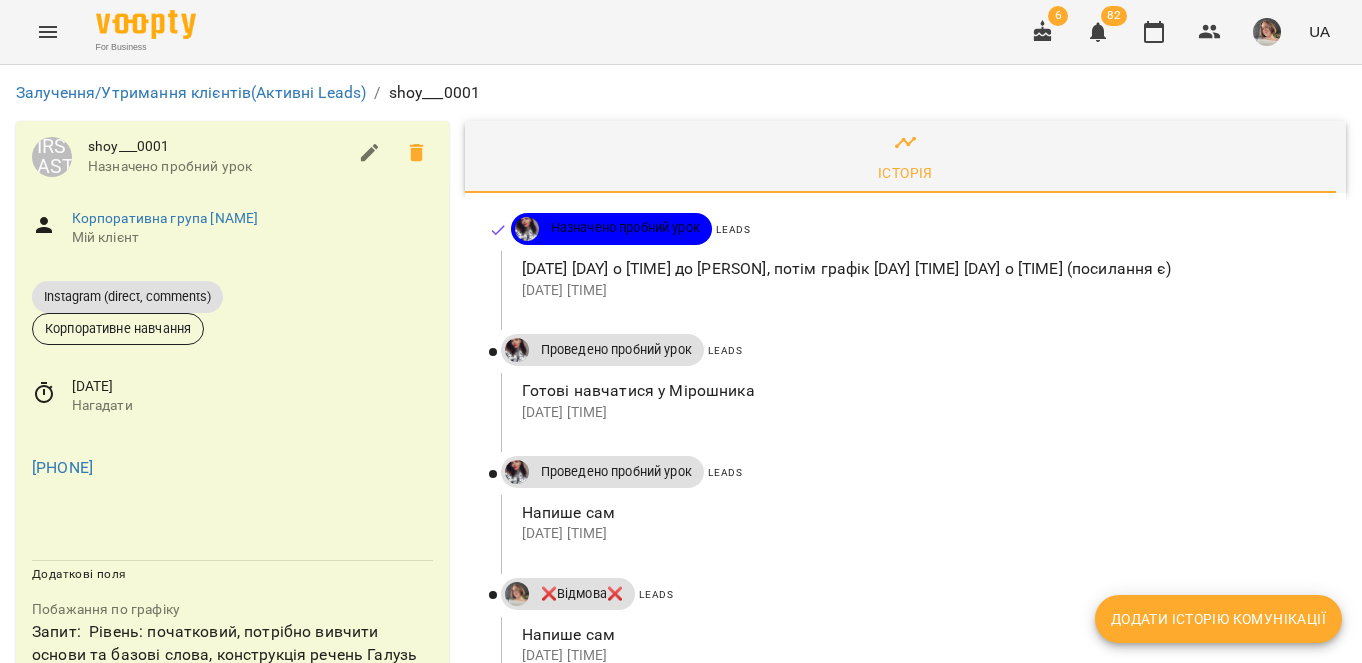 scroll, scrollTop: 0, scrollLeft: 0, axis: both 